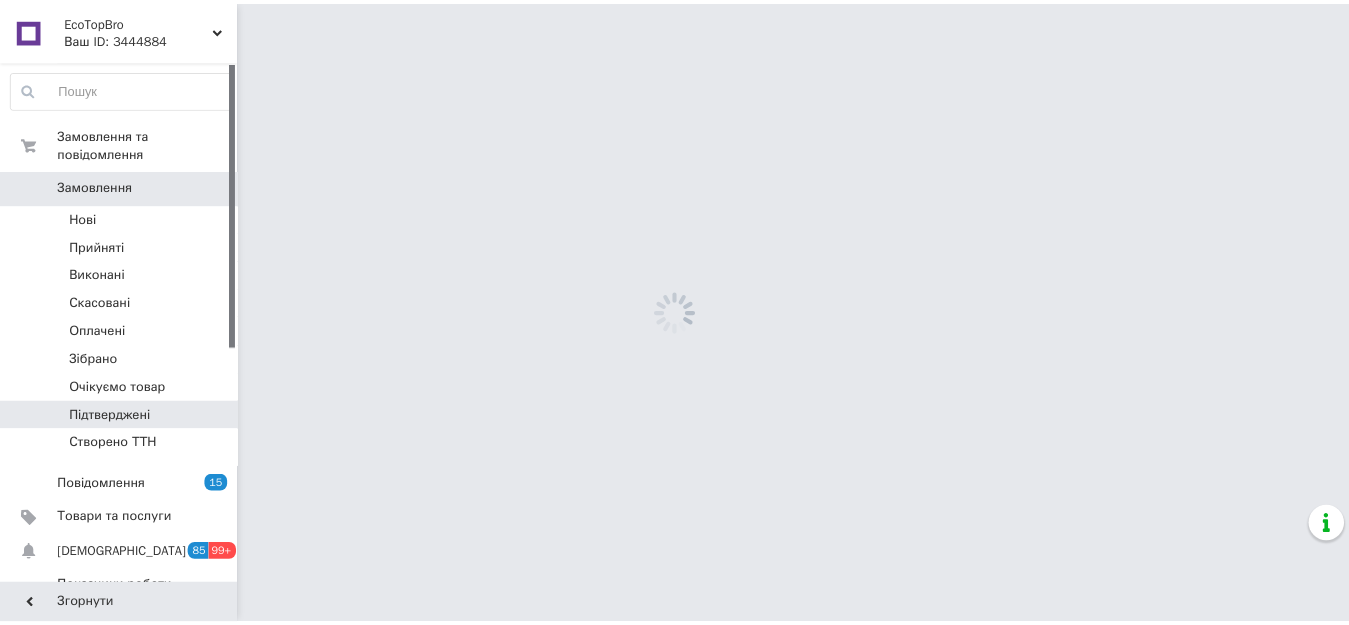 scroll, scrollTop: 0, scrollLeft: 0, axis: both 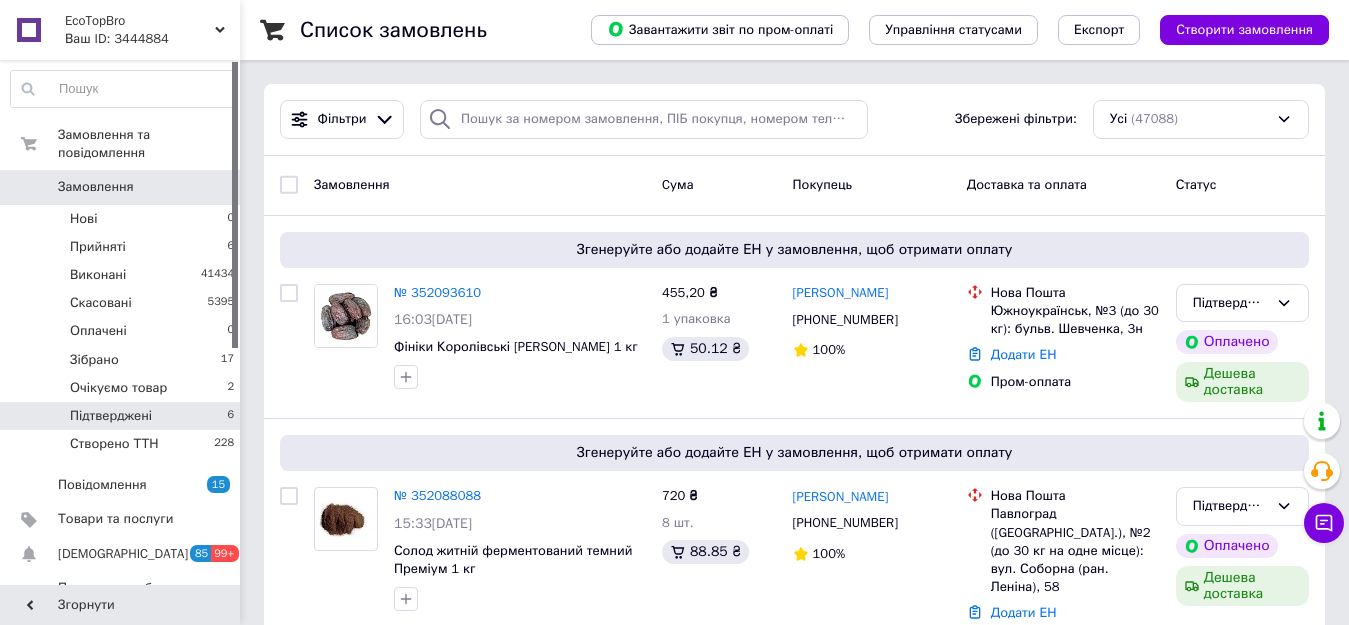 click on "Підтверджені" at bounding box center [111, 416] 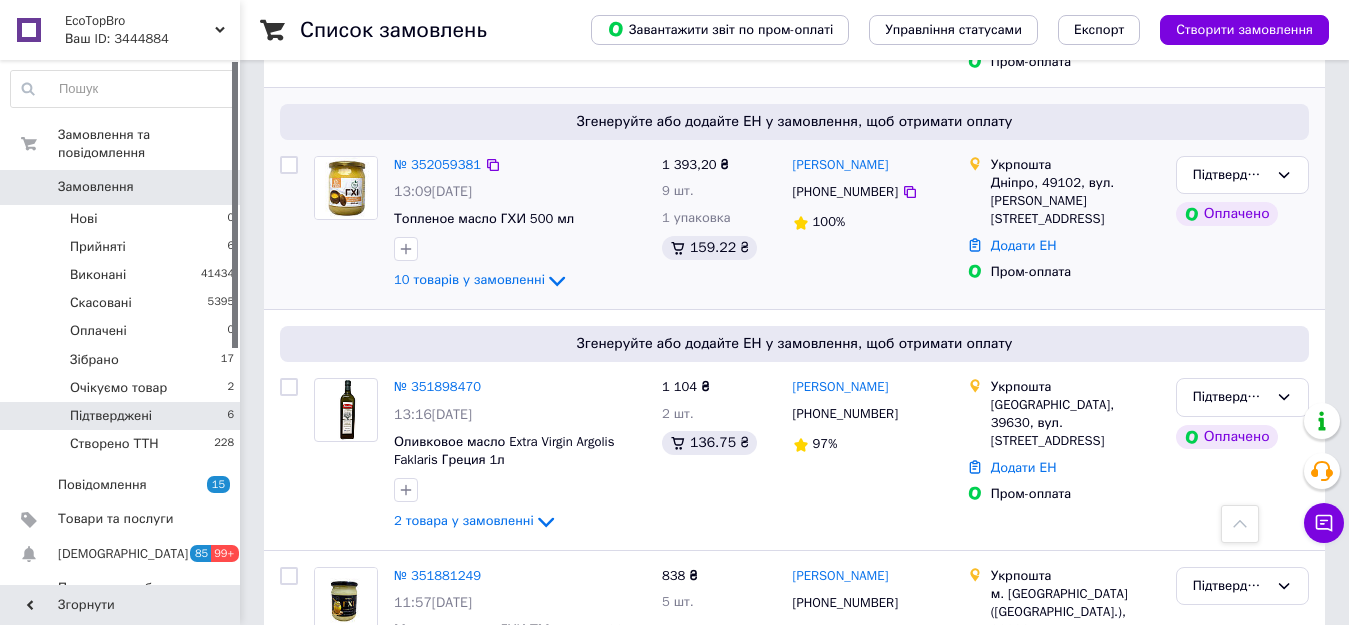 scroll, scrollTop: 700, scrollLeft: 0, axis: vertical 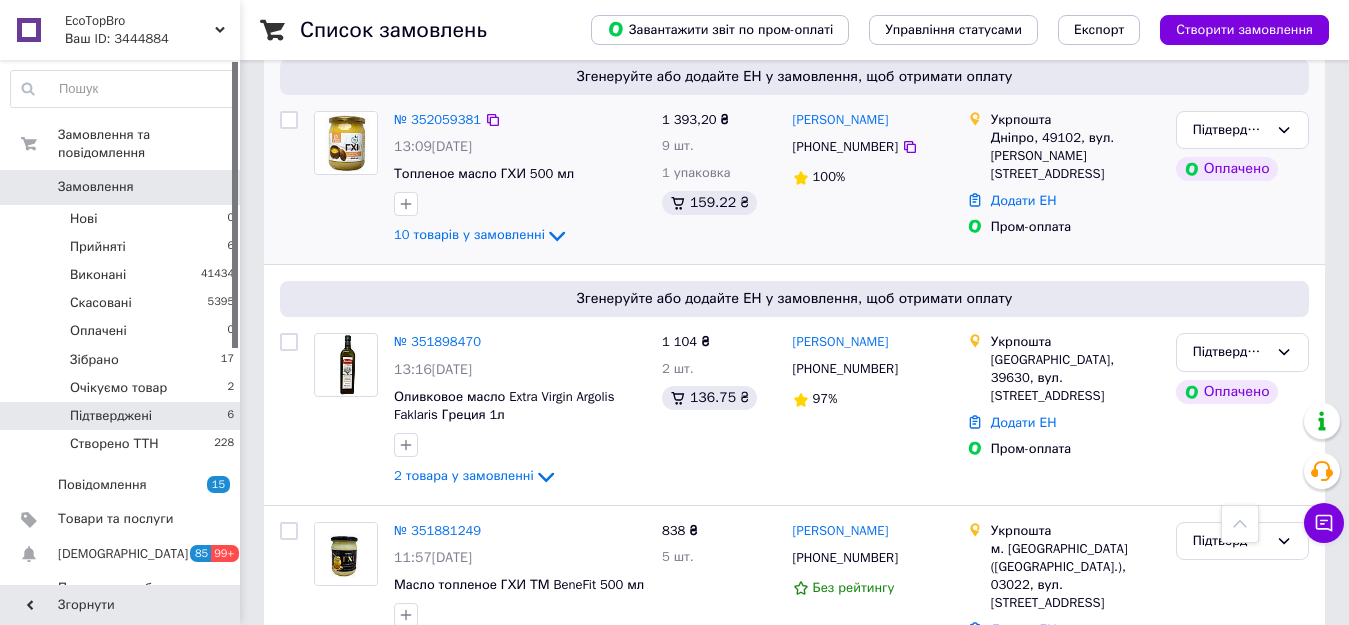 click 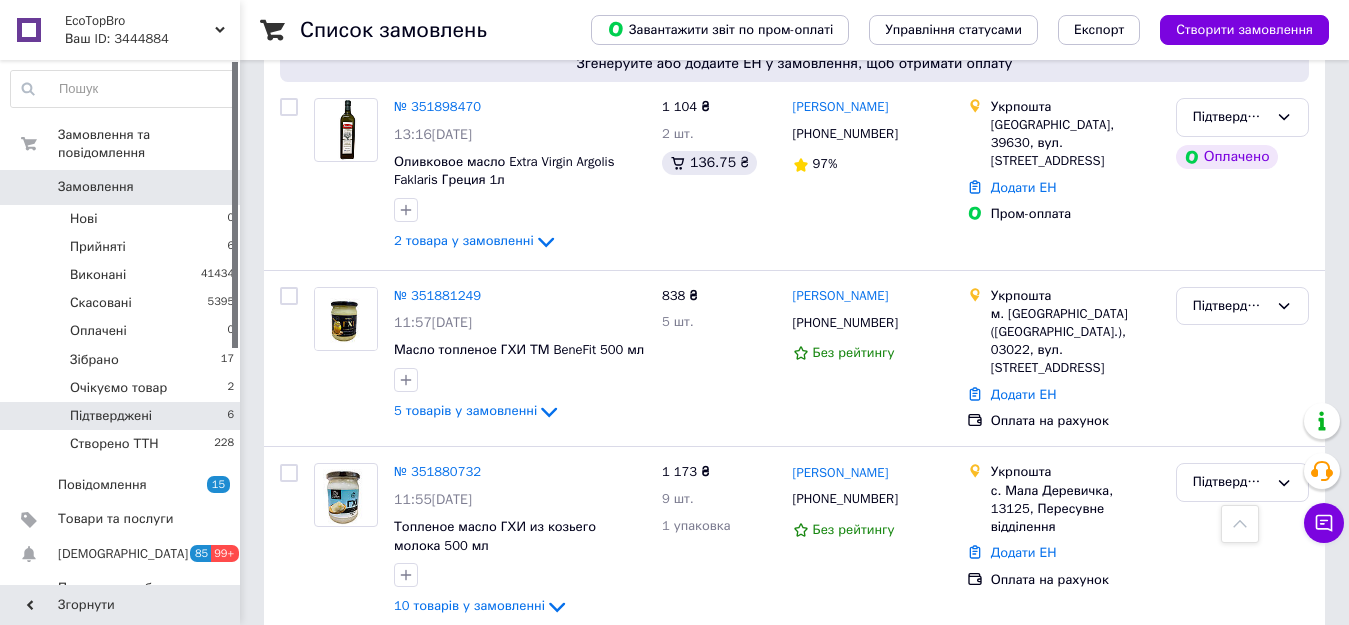 scroll, scrollTop: 1762, scrollLeft: 0, axis: vertical 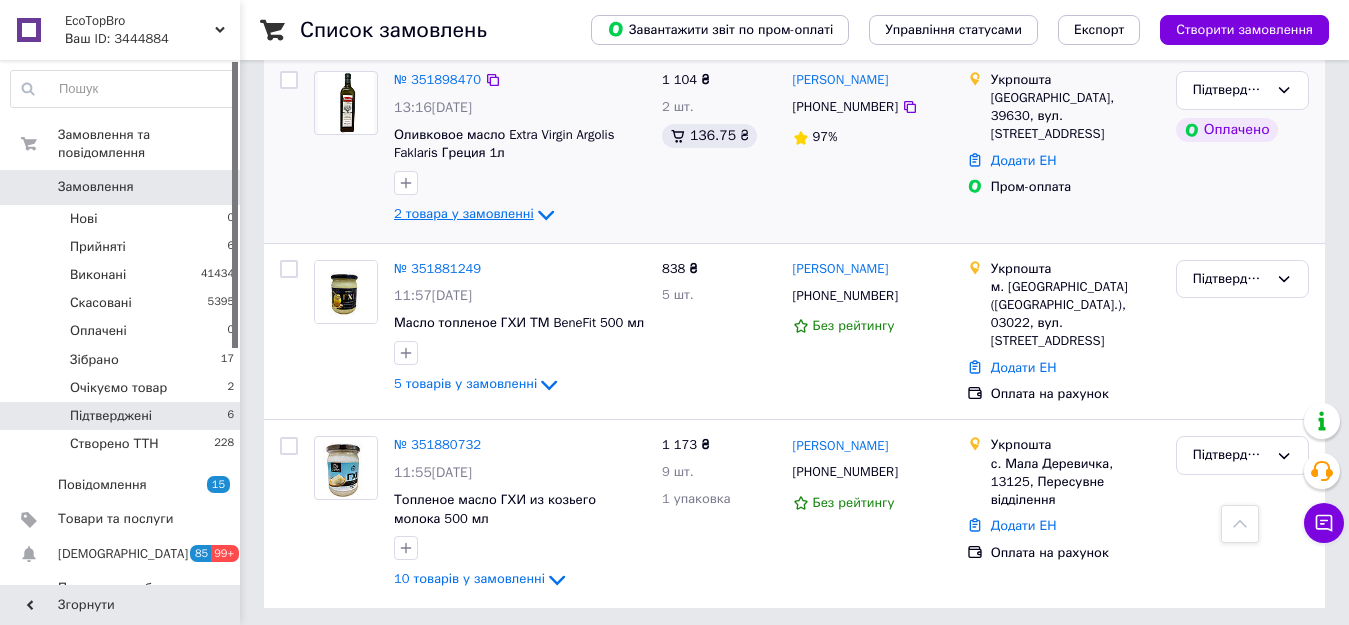 click 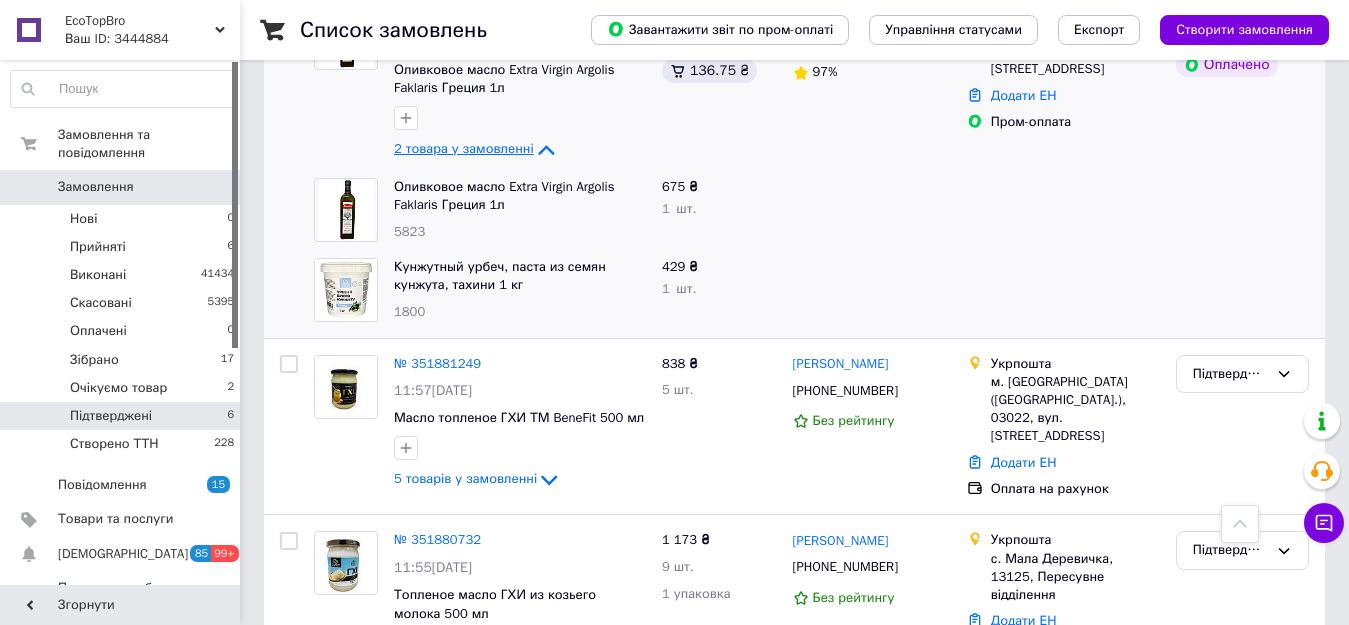 scroll, scrollTop: 1922, scrollLeft: 0, axis: vertical 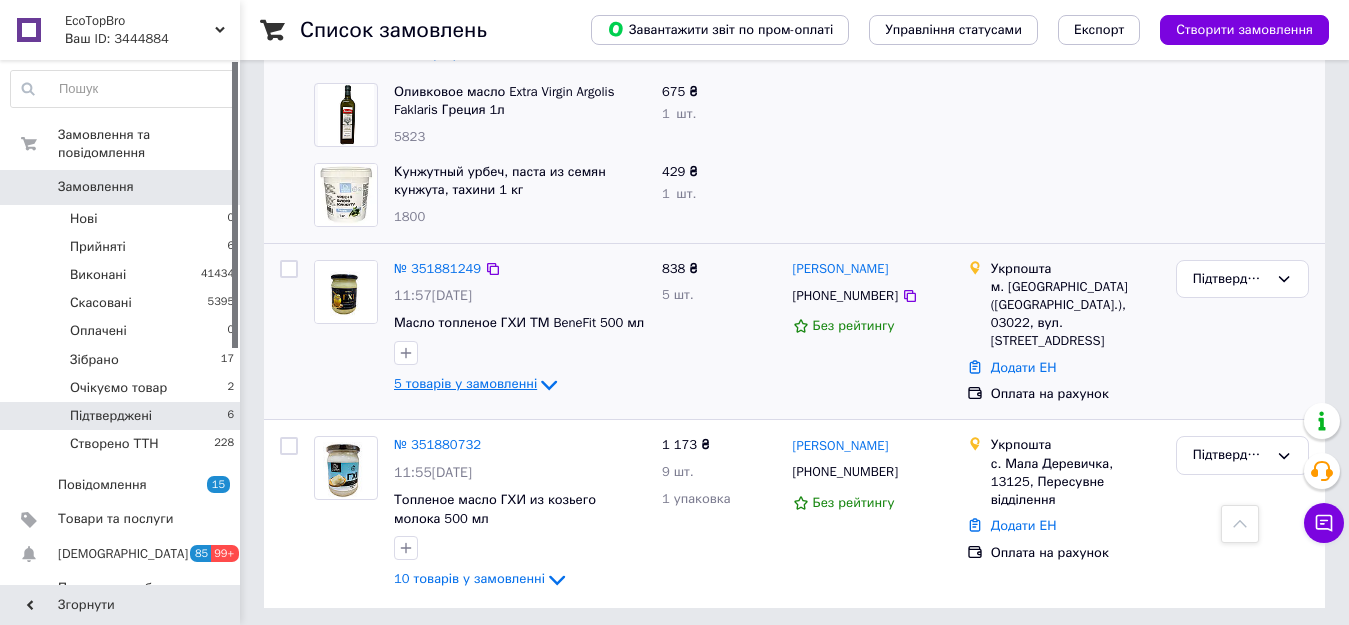 click on "5 товарів у замовленні" at bounding box center [465, 384] 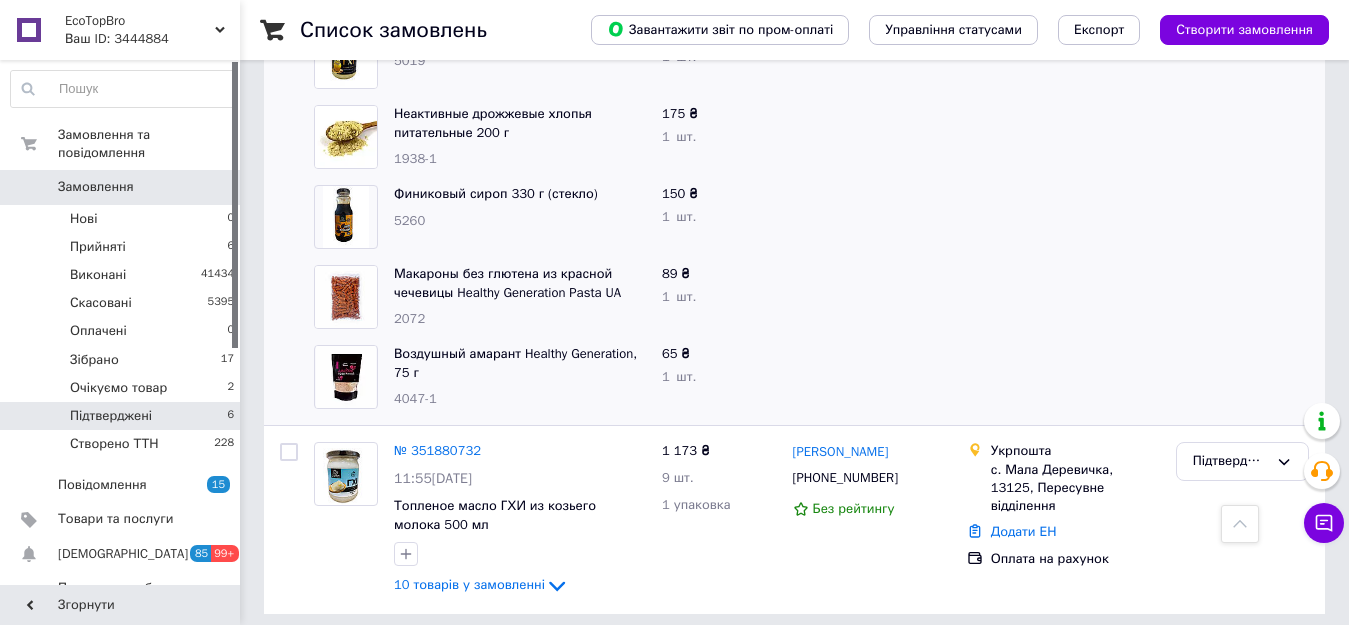 scroll, scrollTop: 2322, scrollLeft: 0, axis: vertical 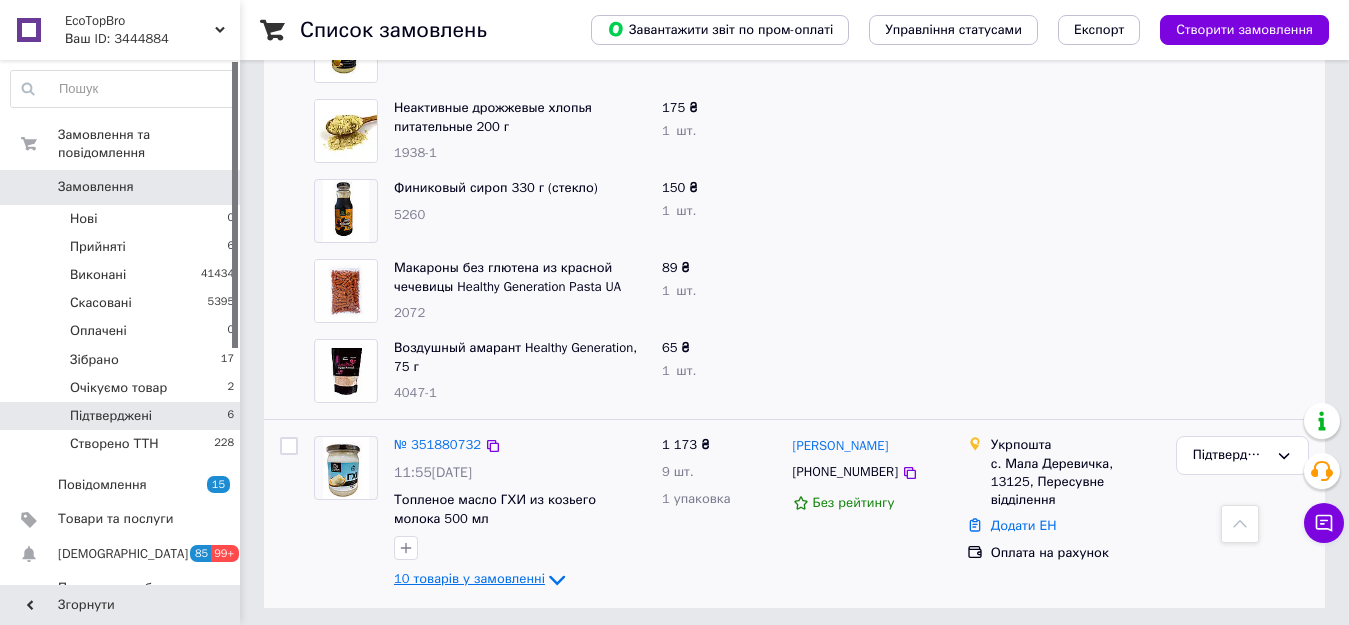 click on "10 товарів у замовленні" at bounding box center (469, 579) 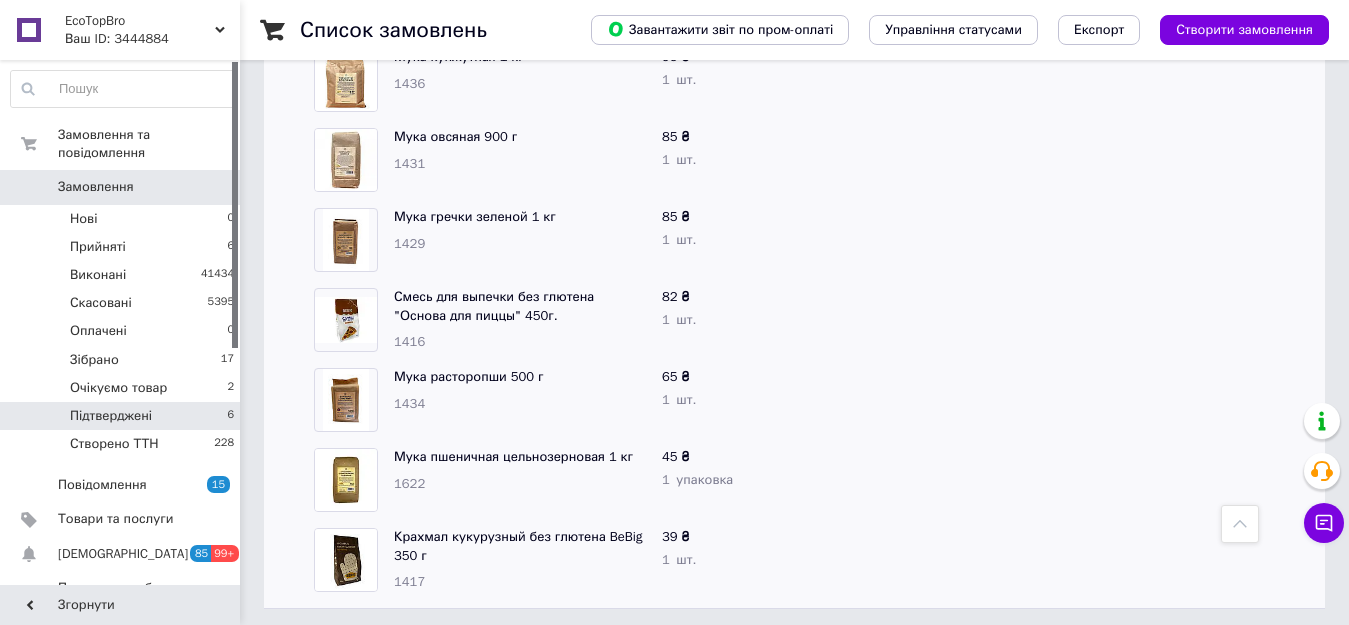 scroll, scrollTop: 3123, scrollLeft: 0, axis: vertical 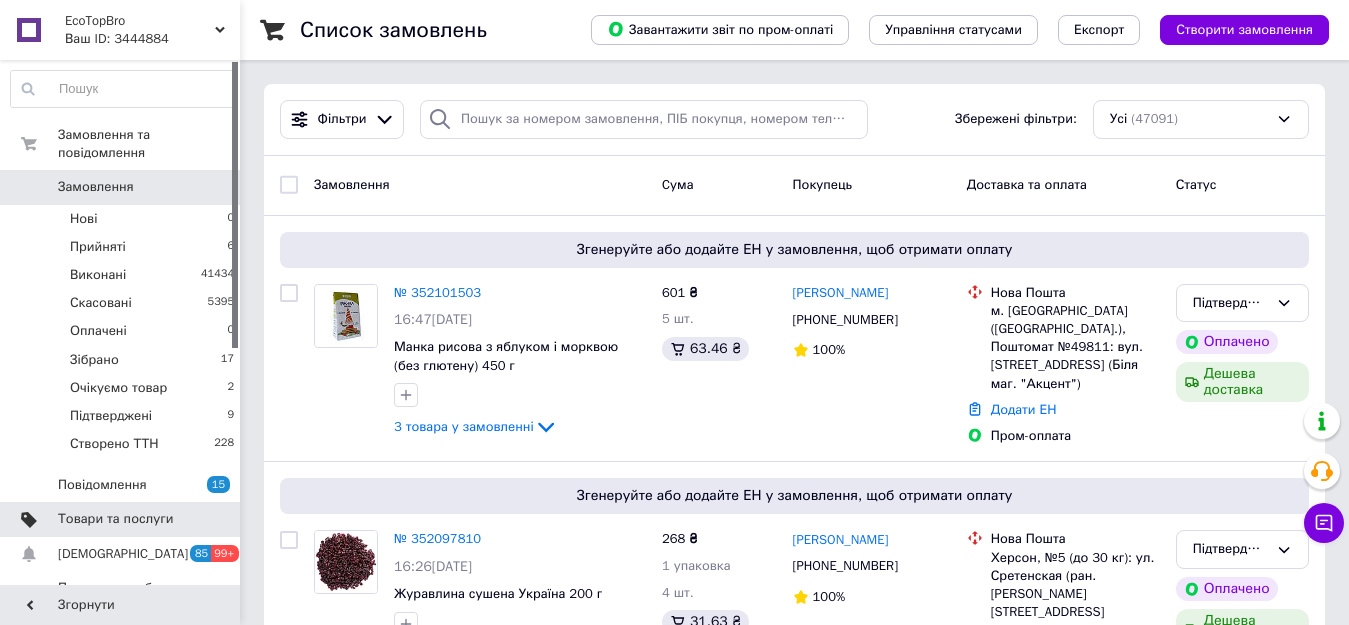click on "Товари та послуги" at bounding box center [115, 519] 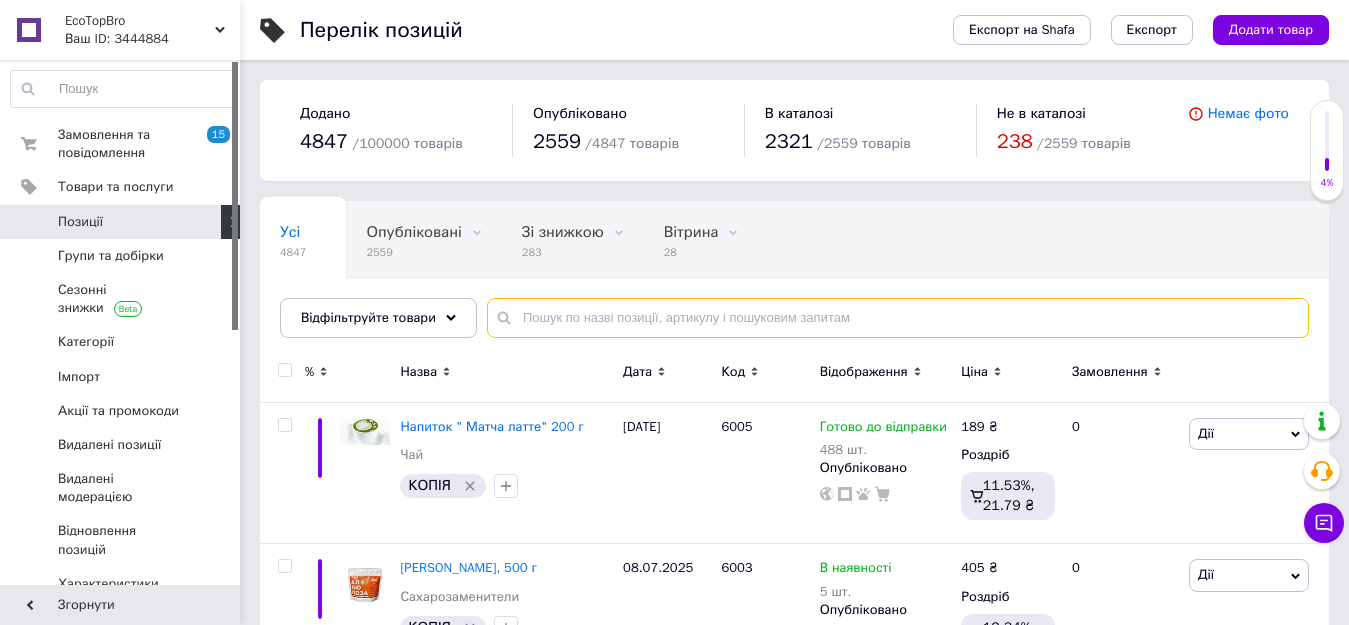 click at bounding box center (898, 318) 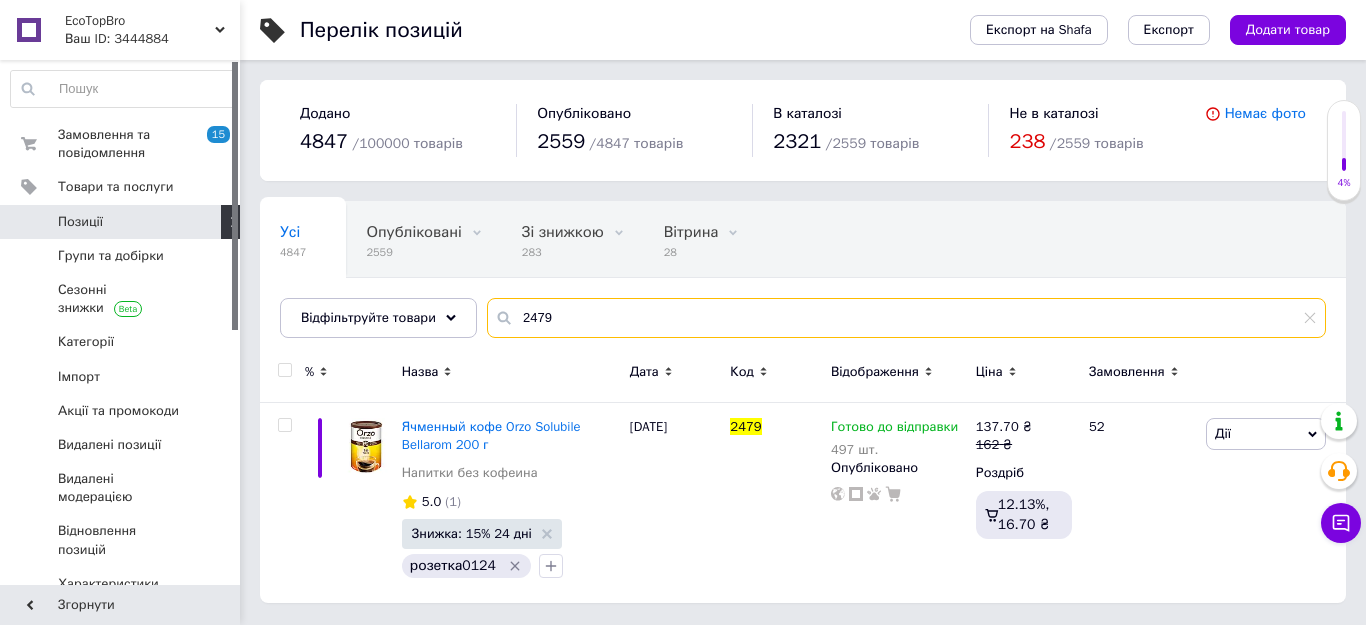 type on "2479" 